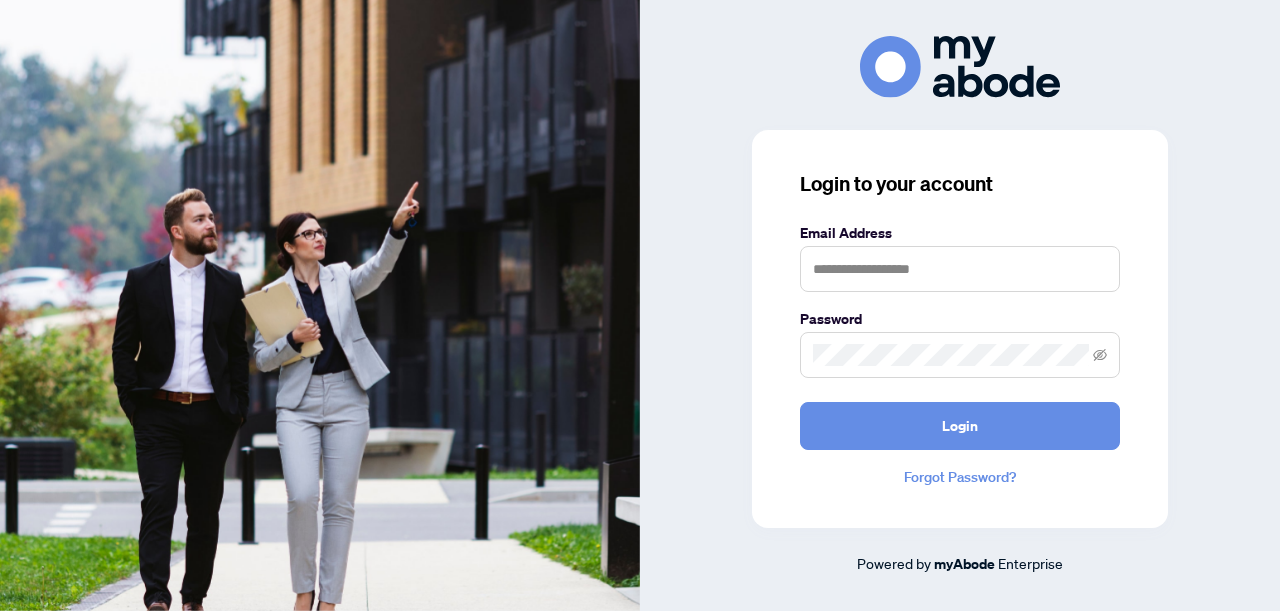 scroll, scrollTop: 0, scrollLeft: 0, axis: both 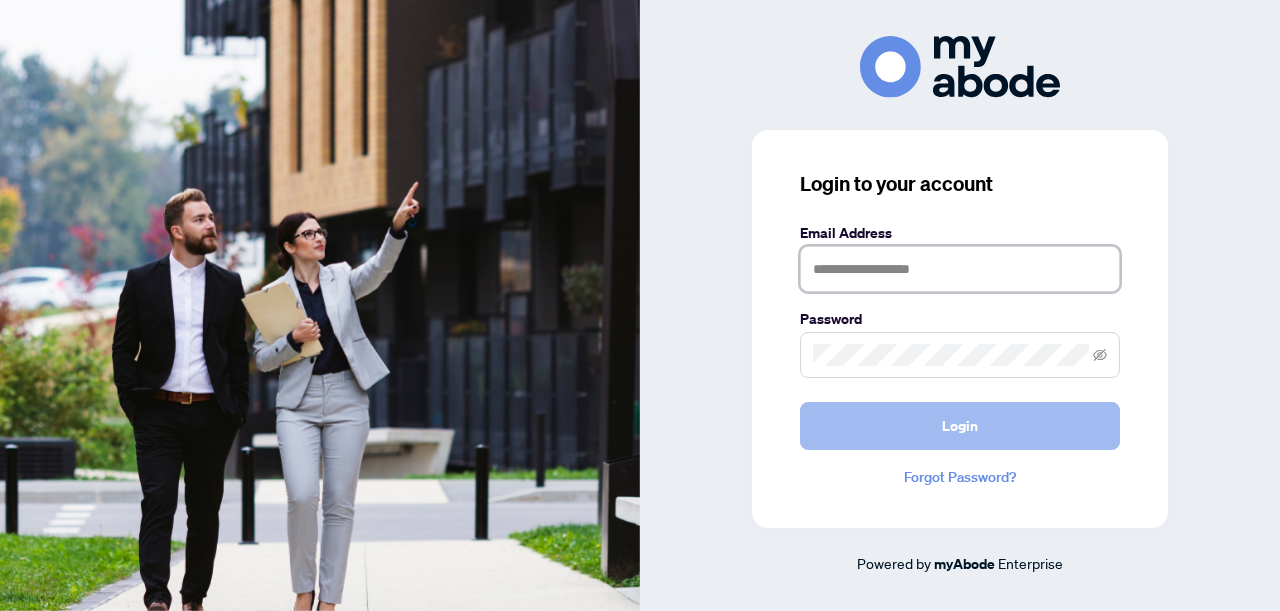 type on "**********" 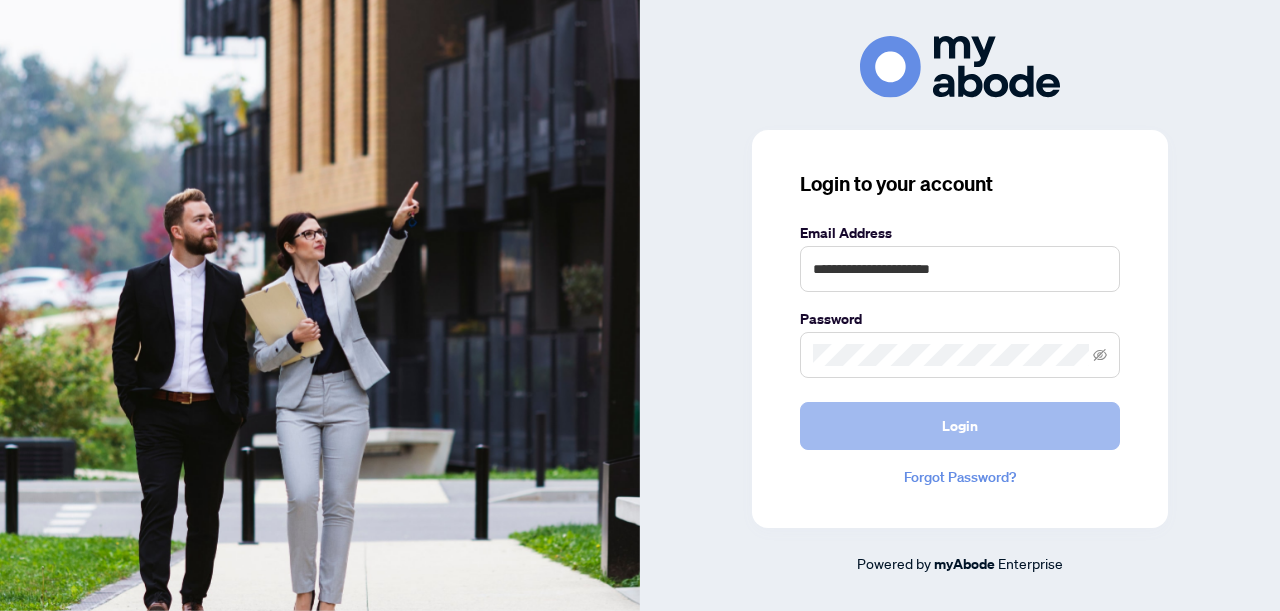 click on "Login" at bounding box center (960, 426) 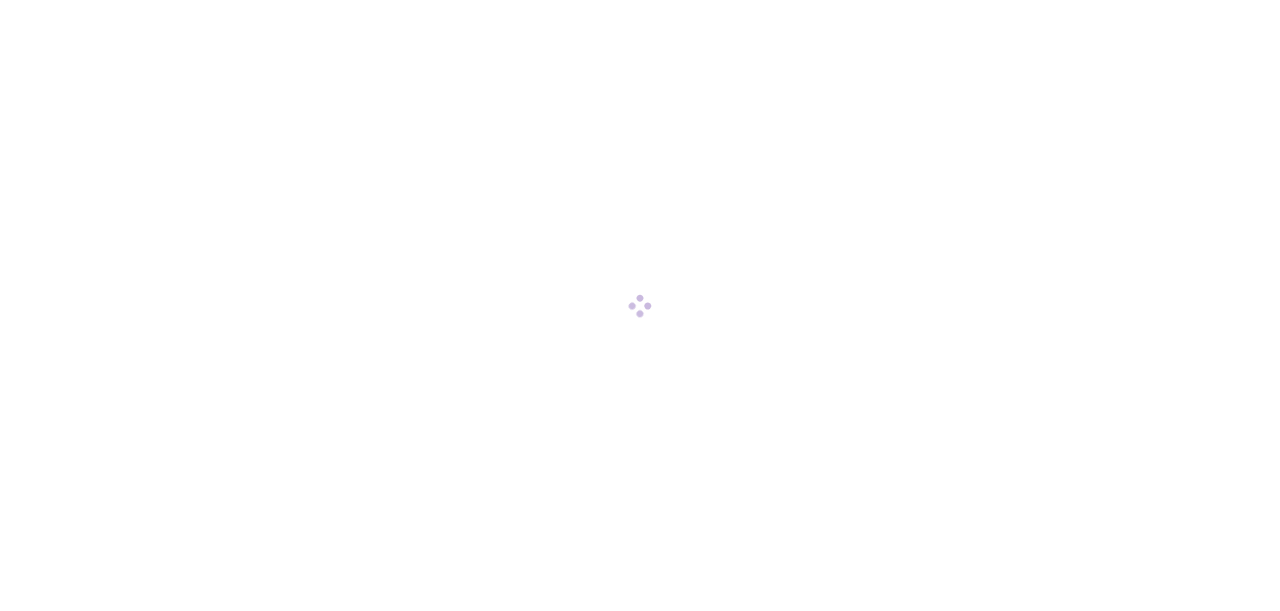 scroll, scrollTop: 0, scrollLeft: 0, axis: both 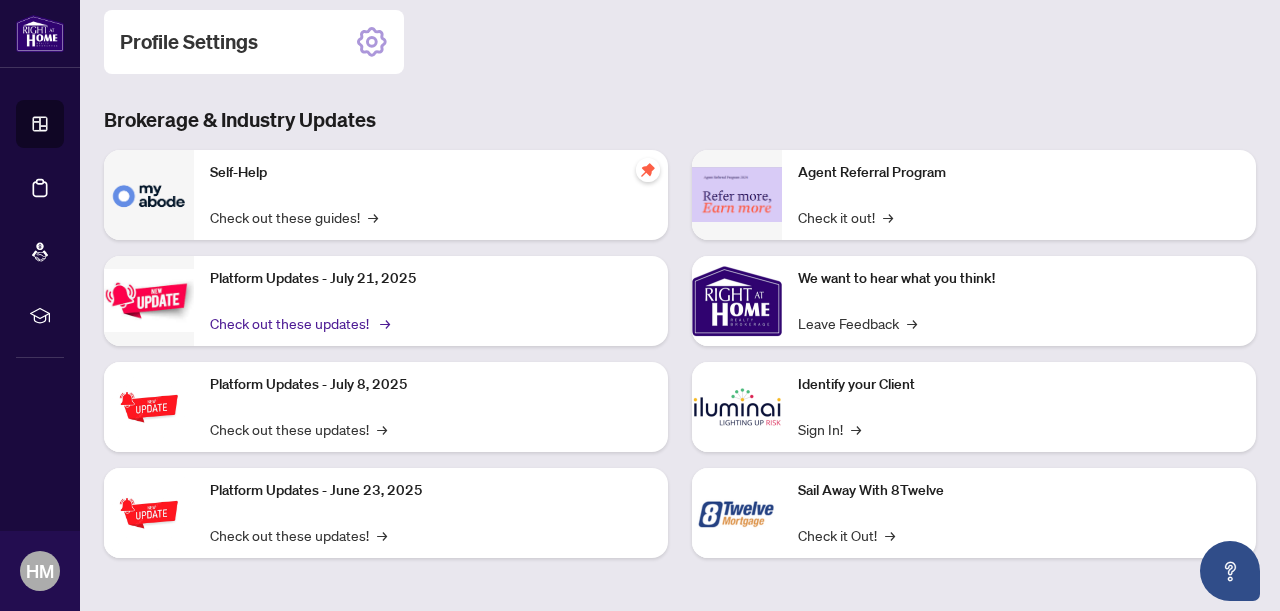 click on "Check out these updates! →" at bounding box center [298, 323] 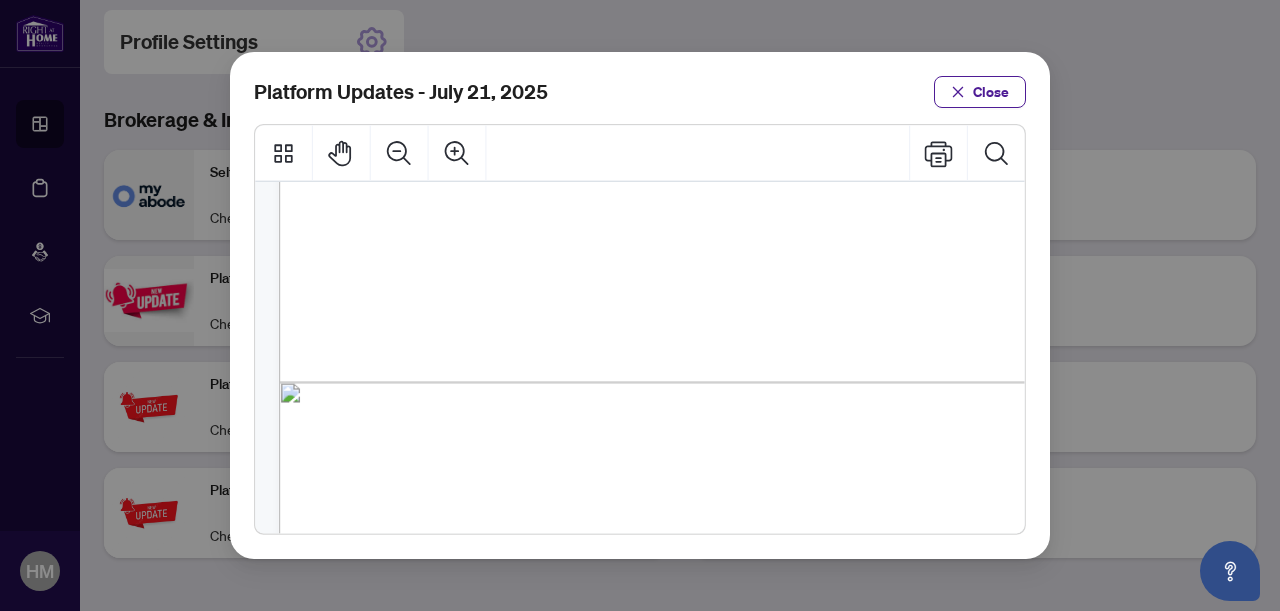 scroll, scrollTop: 632, scrollLeft: 0, axis: vertical 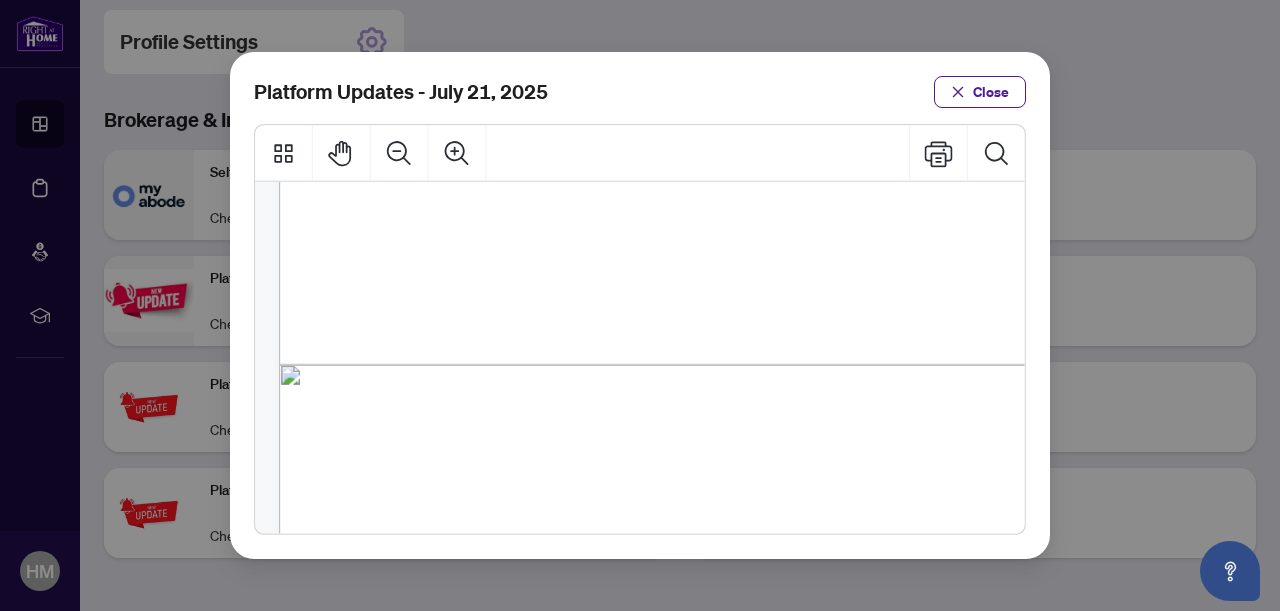 click on "Platform Updates - July 21, 2025   Close" at bounding box center [640, 305] 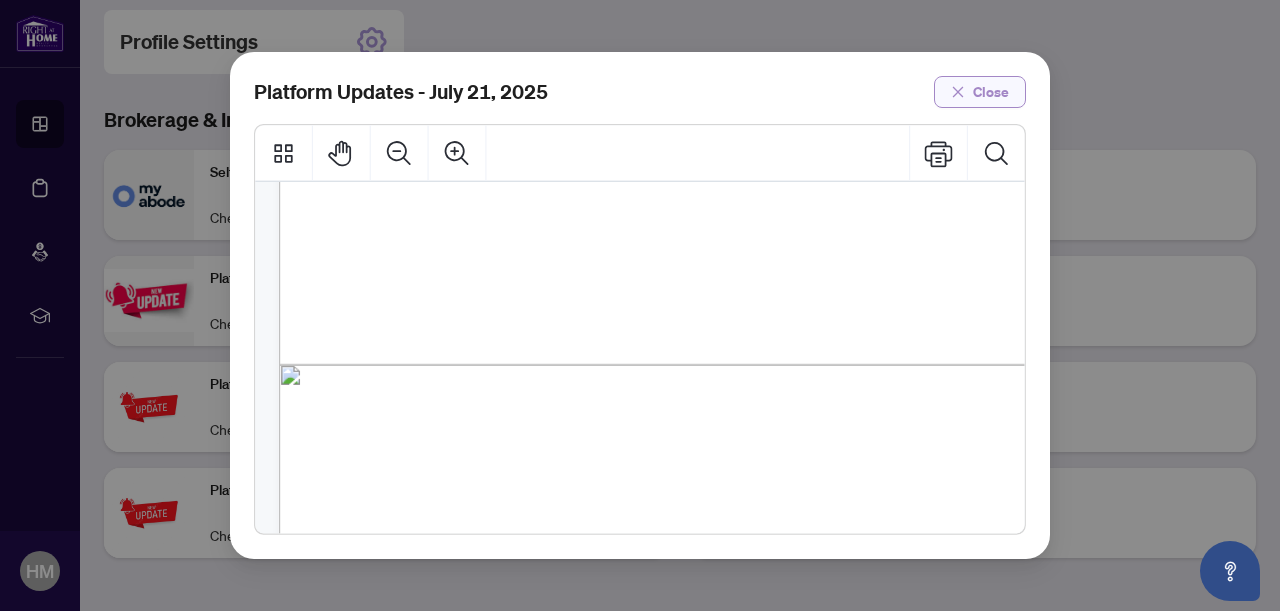 click on "Close" at bounding box center [991, 92] 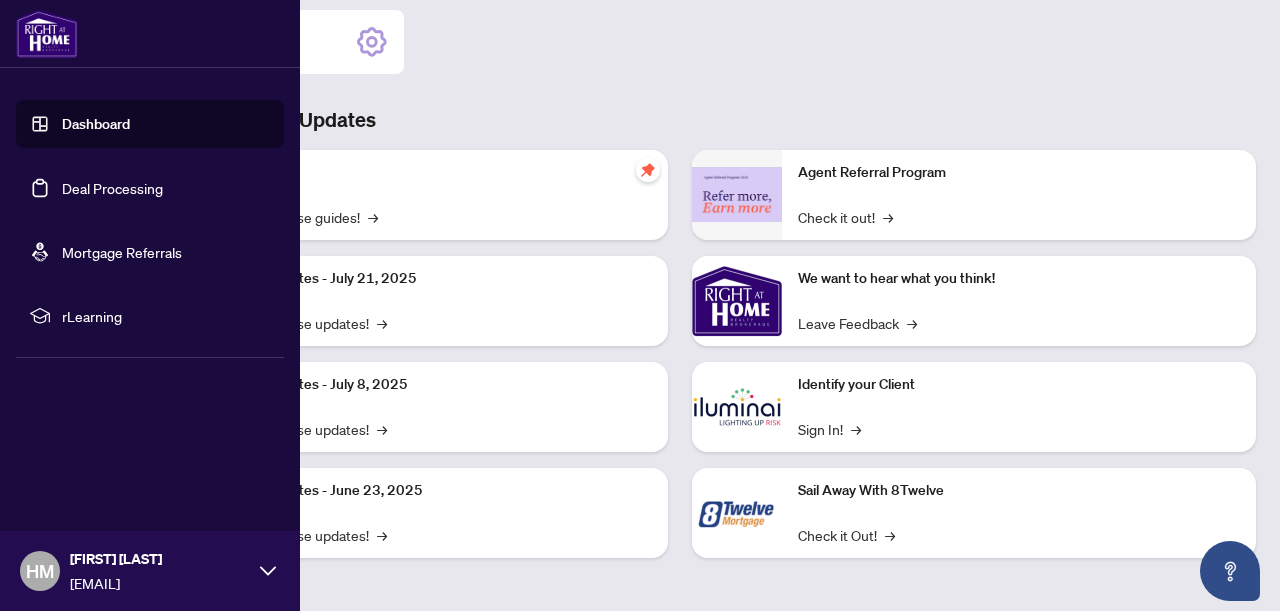 click on "Deal Processing" at bounding box center [112, 188] 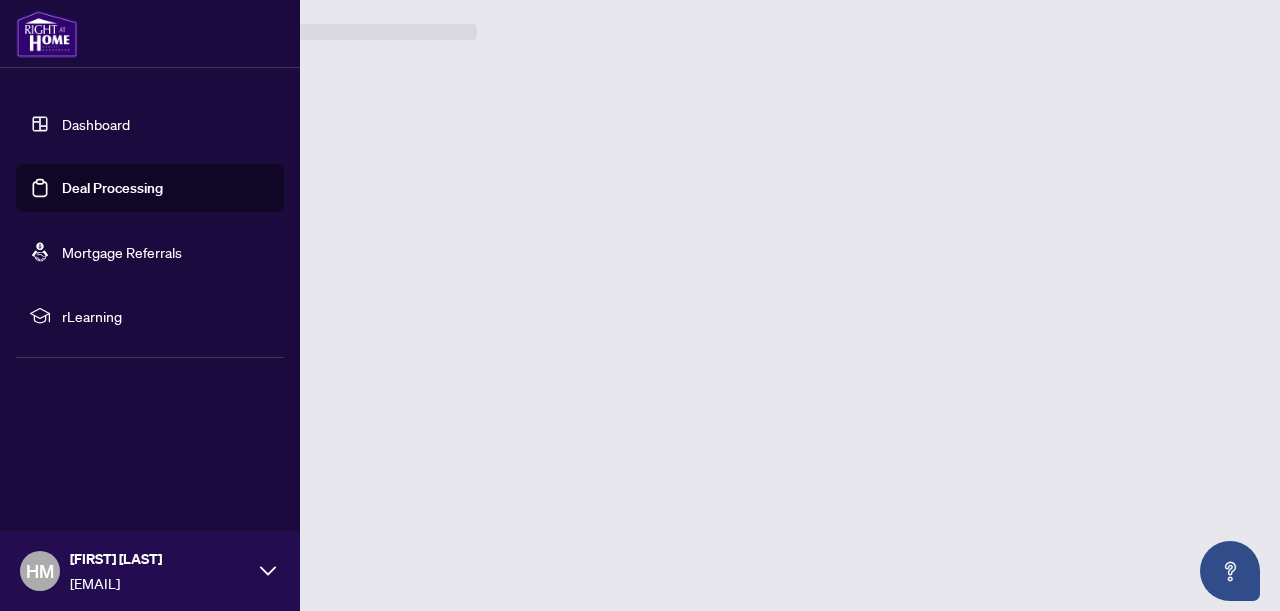 scroll, scrollTop: 0, scrollLeft: 0, axis: both 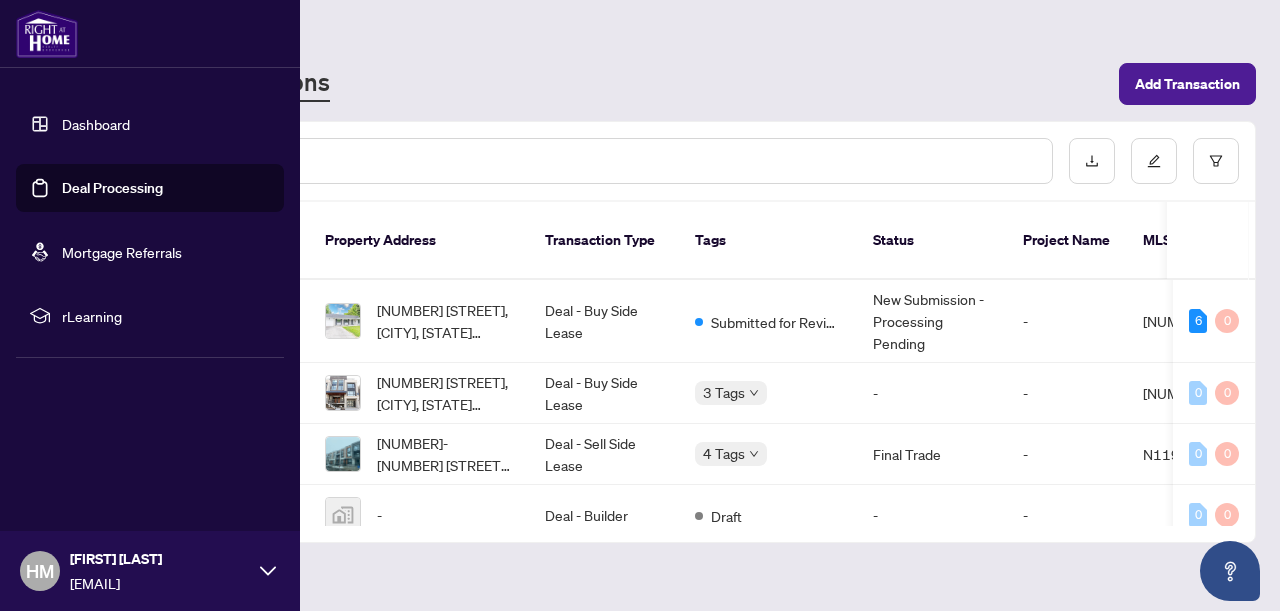 click on "Dashboard" at bounding box center (96, 124) 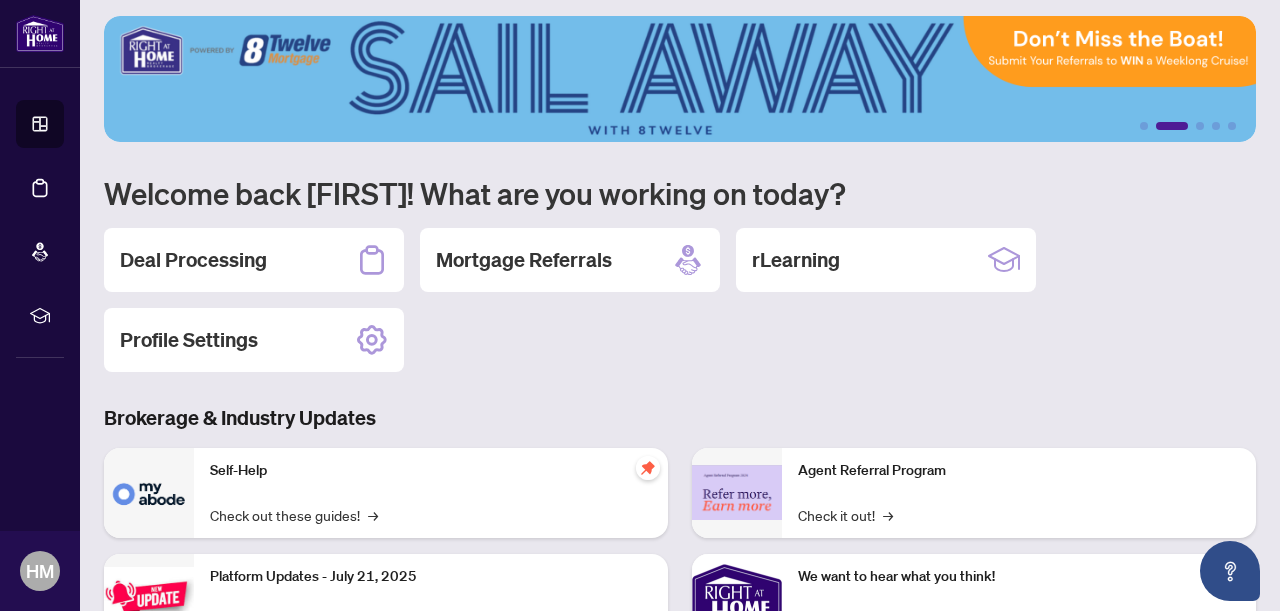scroll, scrollTop: 0, scrollLeft: 0, axis: both 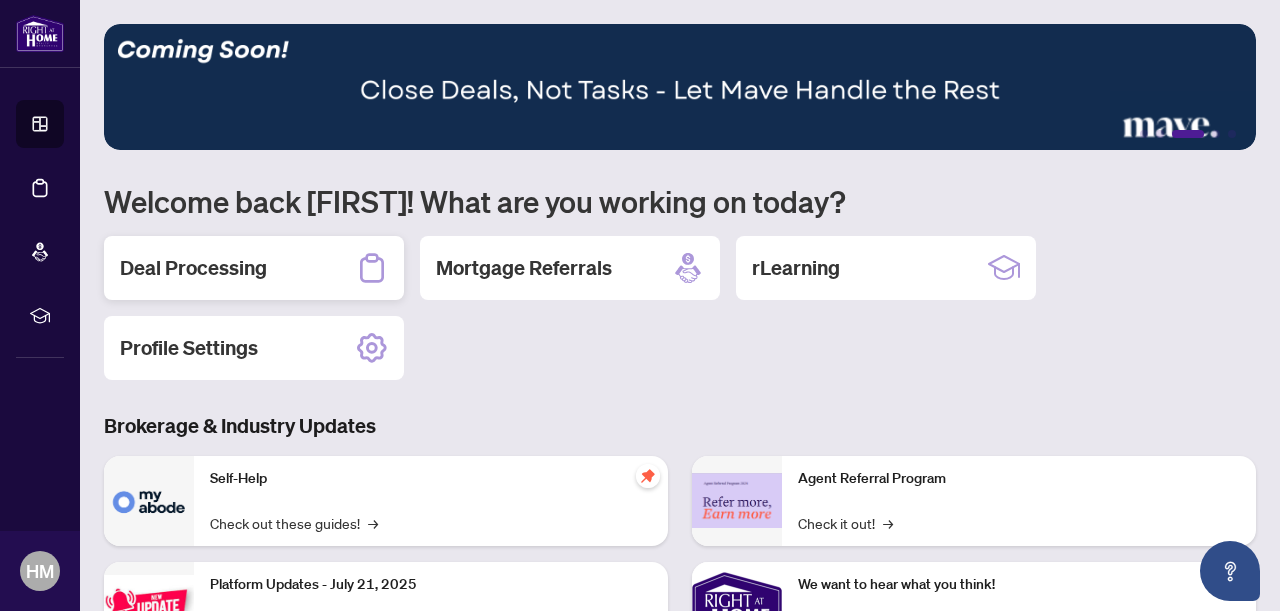 click on "Deal Processing" at bounding box center (193, 268) 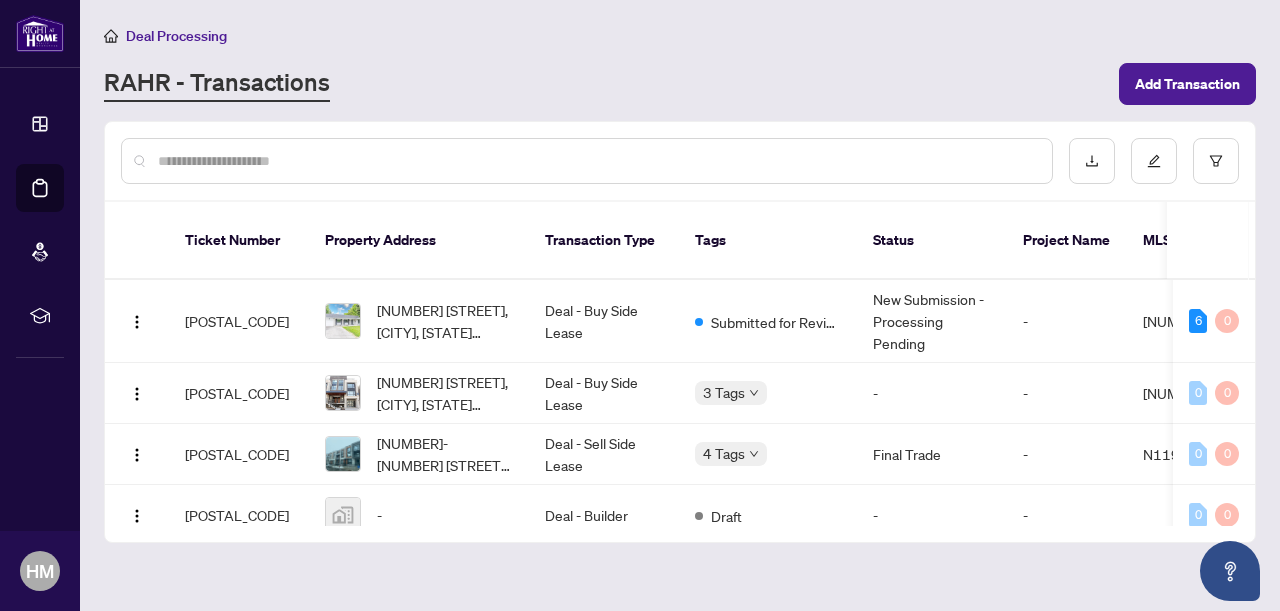 click at bounding box center (597, 161) 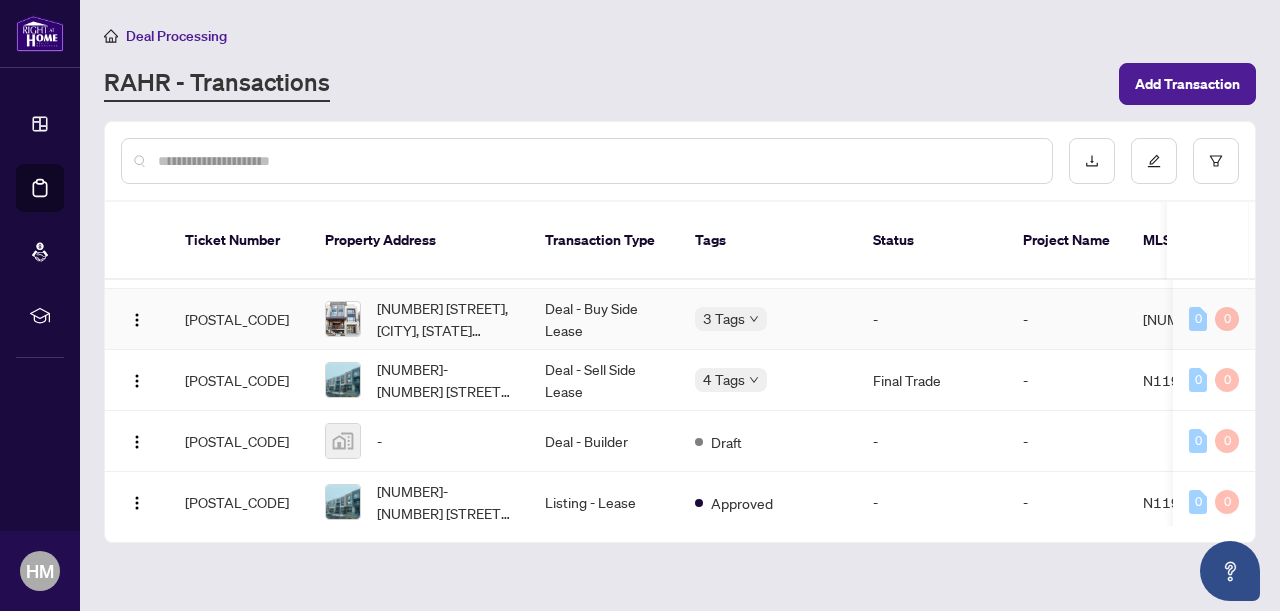 scroll, scrollTop: 79, scrollLeft: 0, axis: vertical 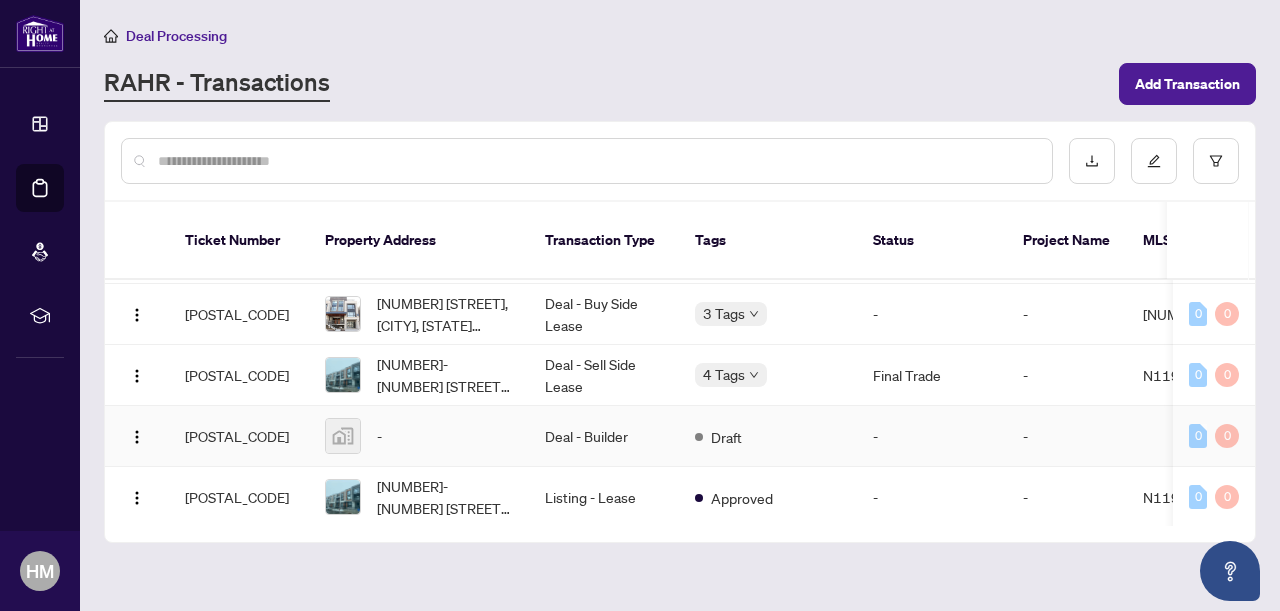 click on "Deal - Builder" at bounding box center (604, 436) 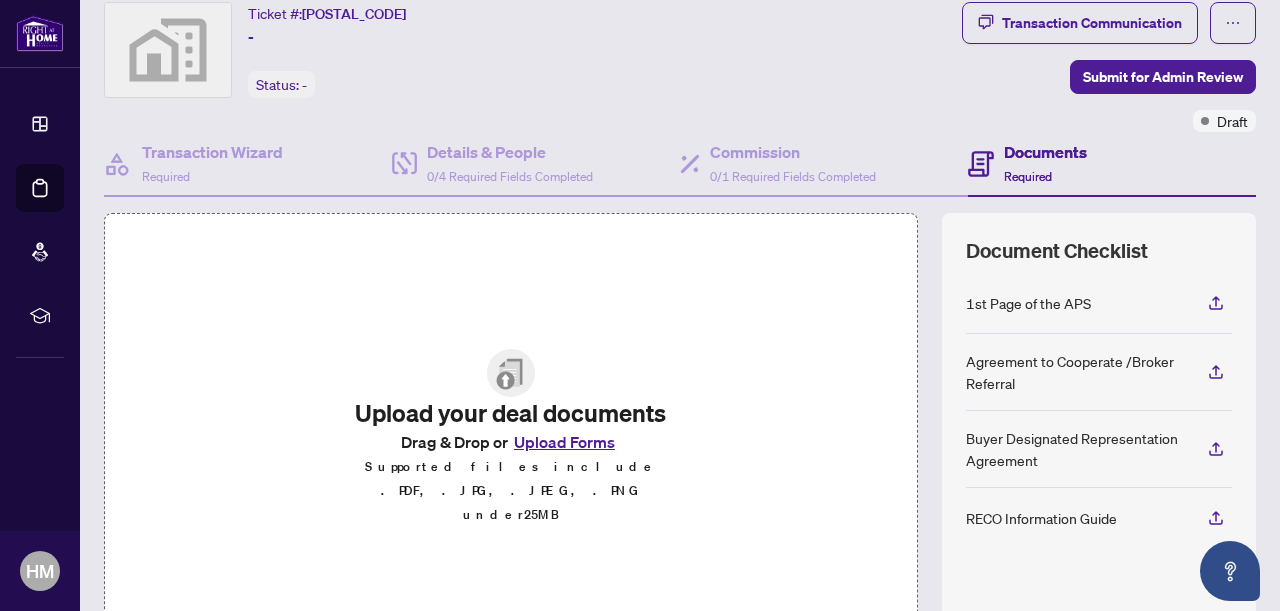 scroll, scrollTop: 8, scrollLeft: 0, axis: vertical 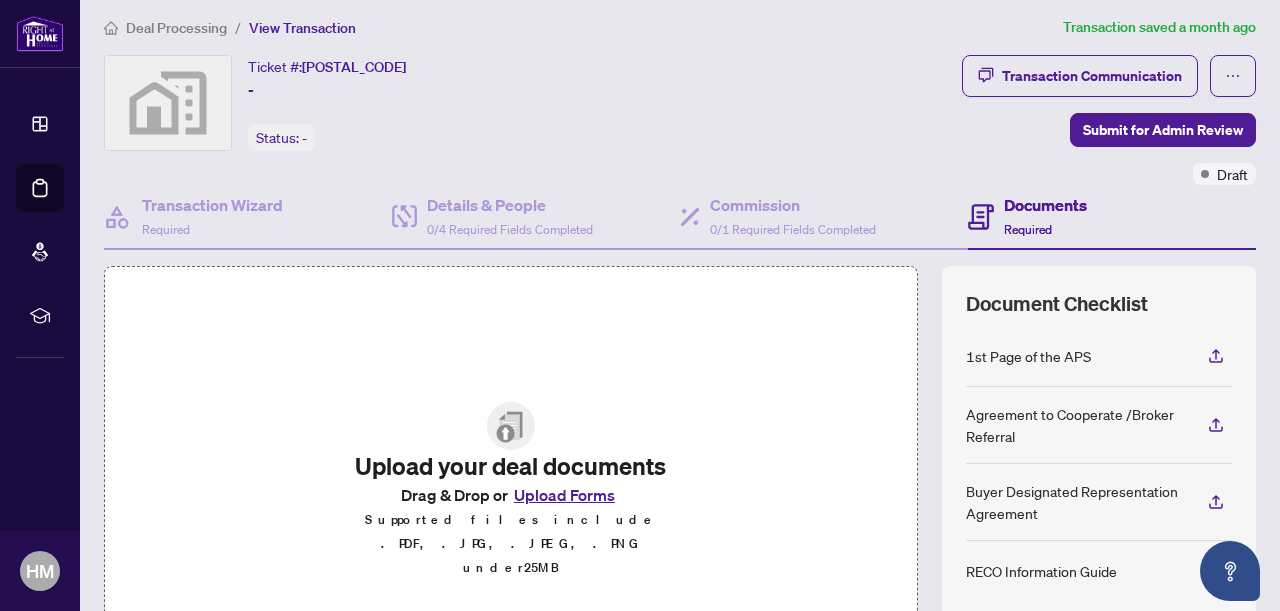 click on "Agreement to Cooperate /Broker Referral" at bounding box center [1075, 425] 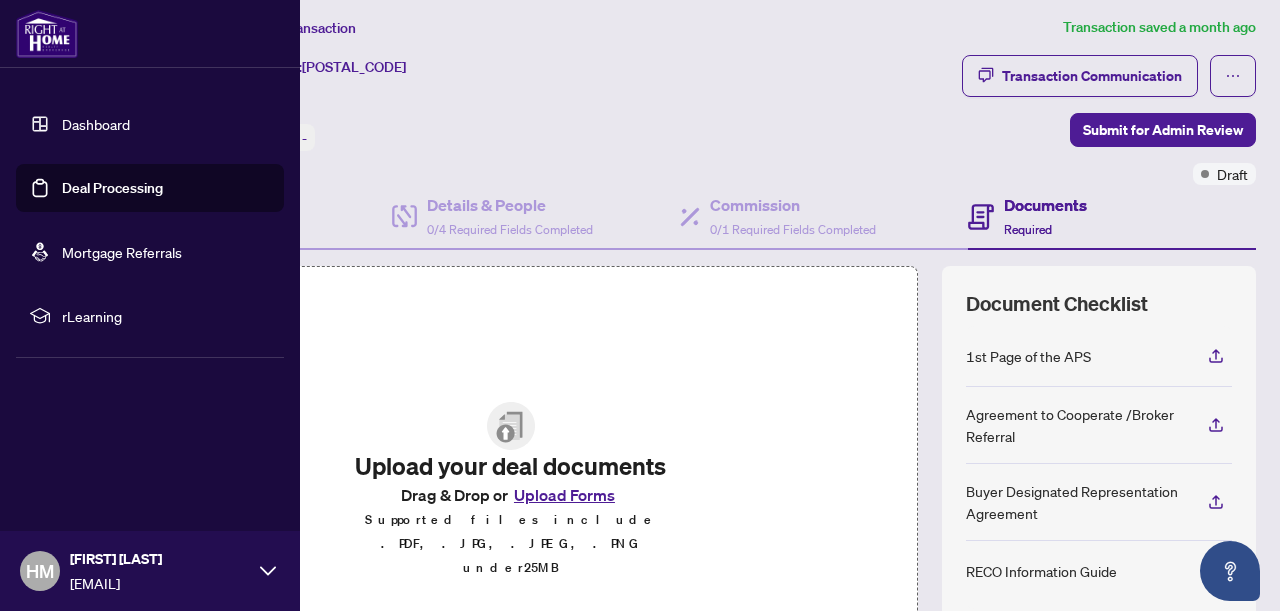 click on "Deal Processing" at bounding box center (112, 188) 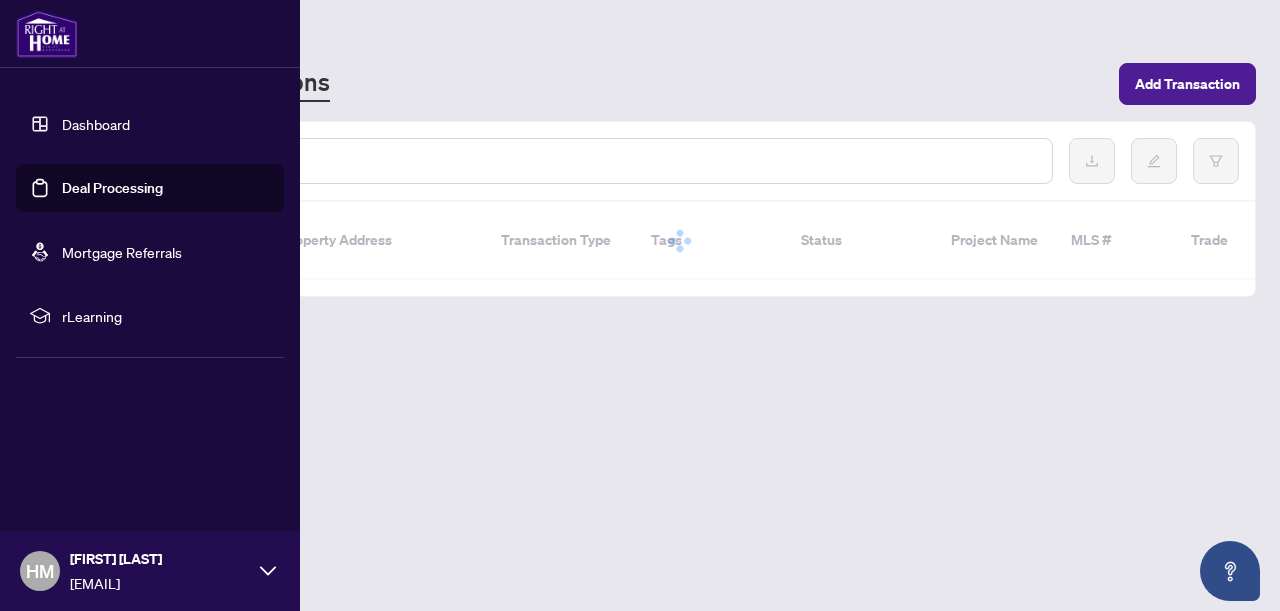 scroll, scrollTop: 0, scrollLeft: 0, axis: both 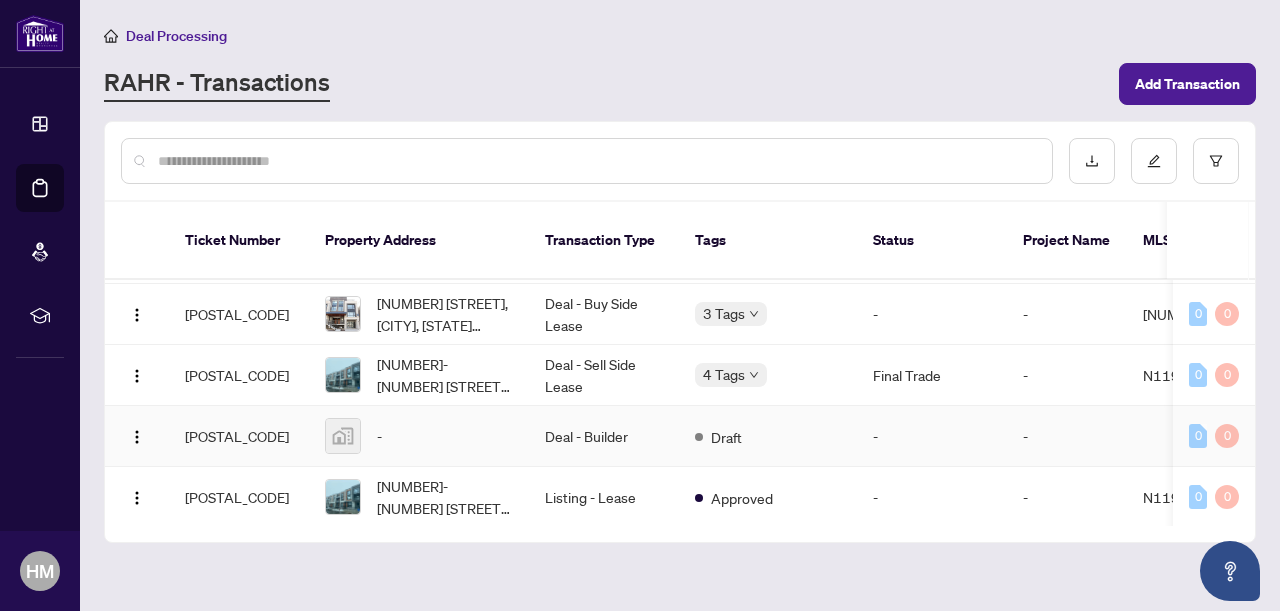 click on "Deal - Builder" at bounding box center (604, 436) 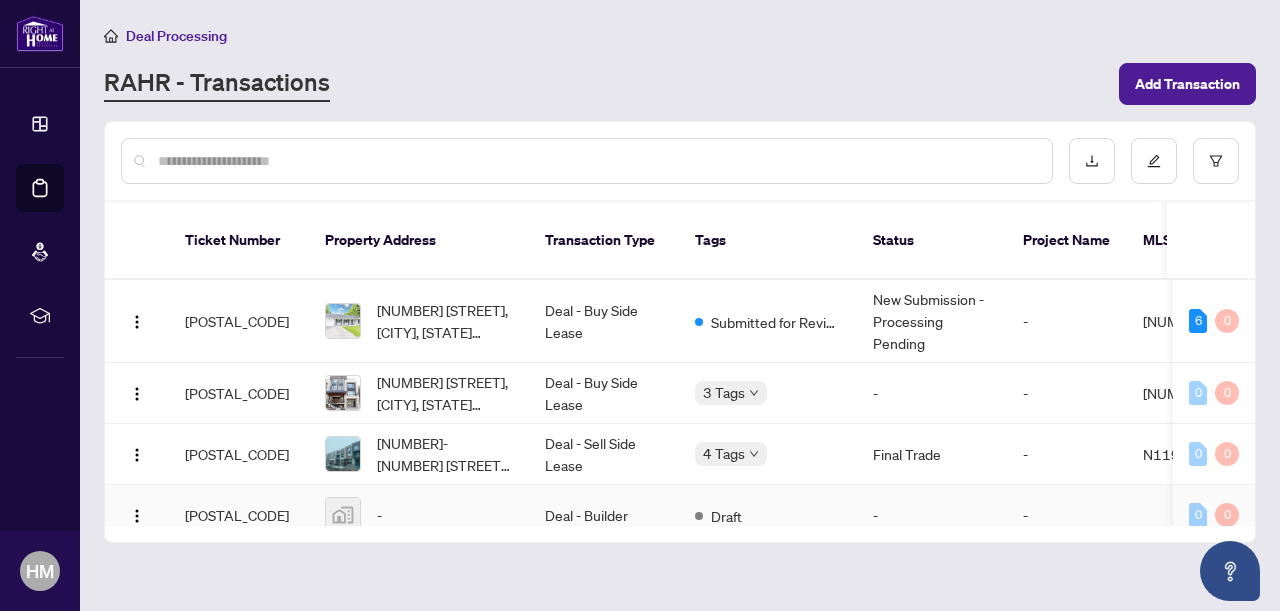 click on "Deal - Builder" at bounding box center [604, 515] 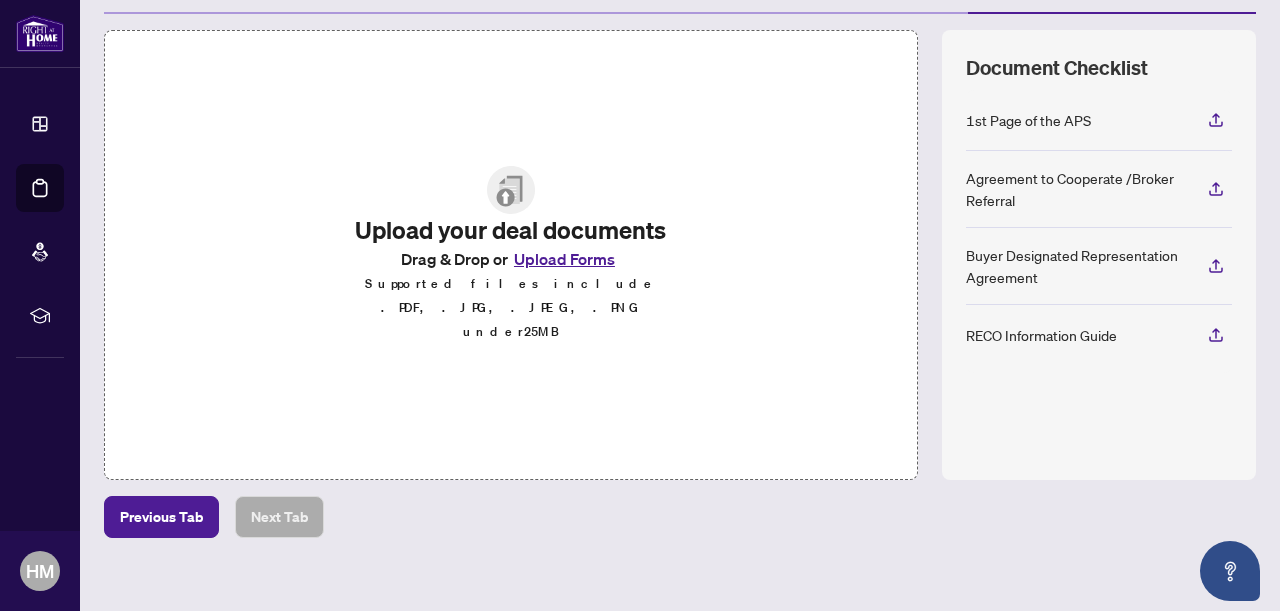 scroll, scrollTop: 263, scrollLeft: 0, axis: vertical 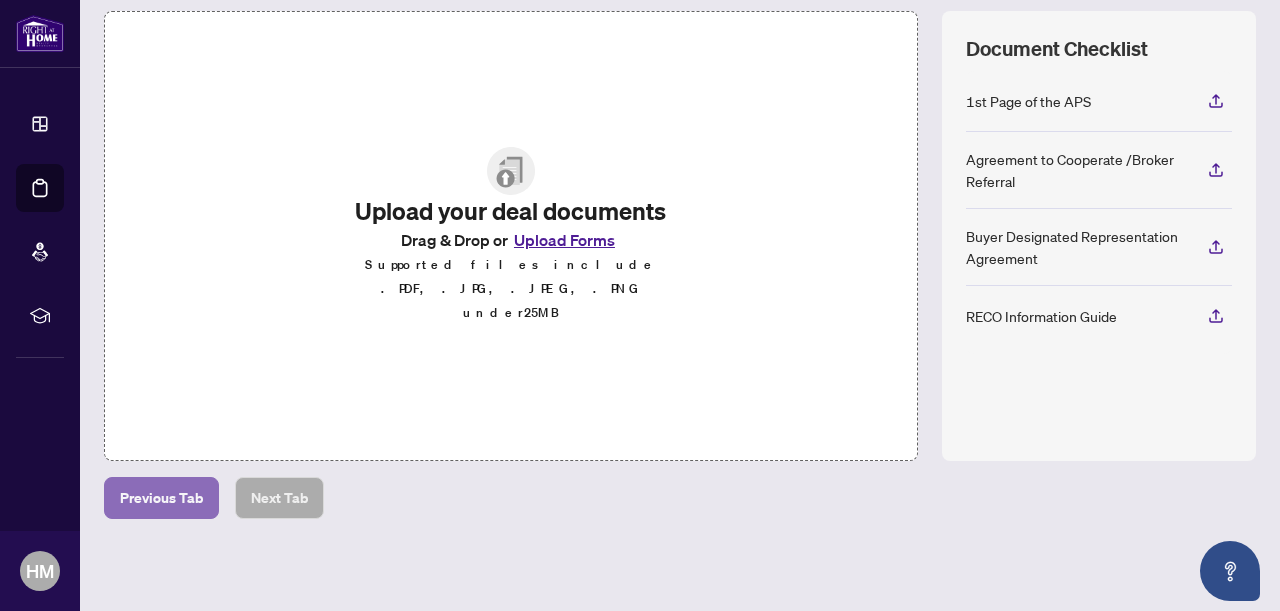 click on "Previous Tab" at bounding box center [161, 498] 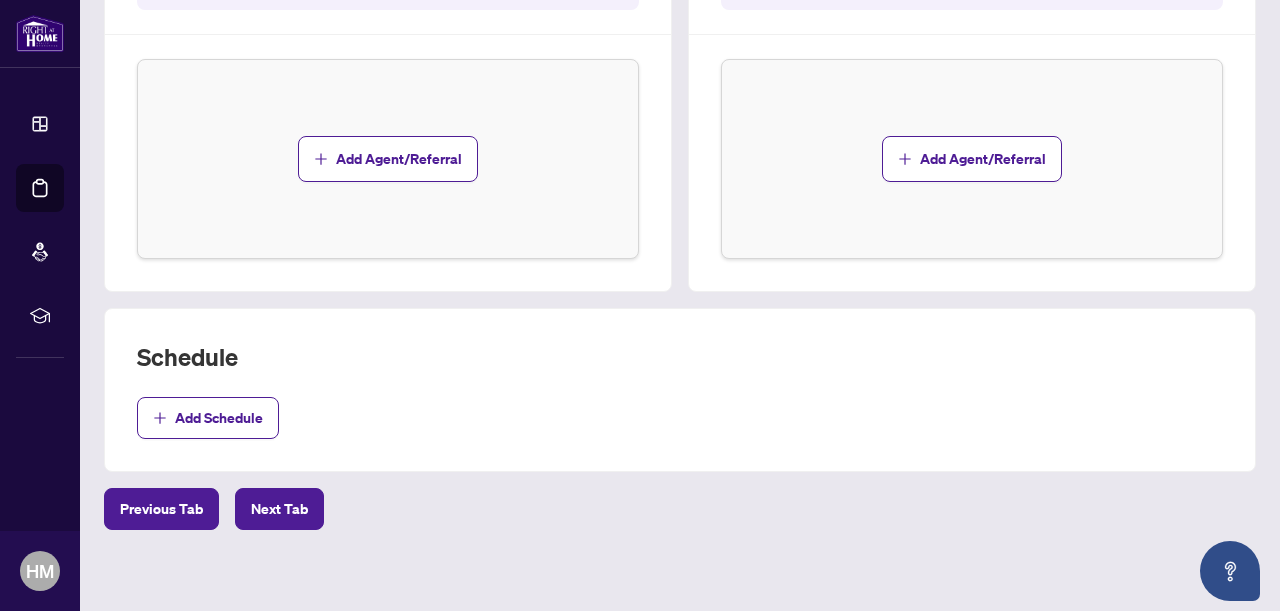 scroll, scrollTop: 758, scrollLeft: 0, axis: vertical 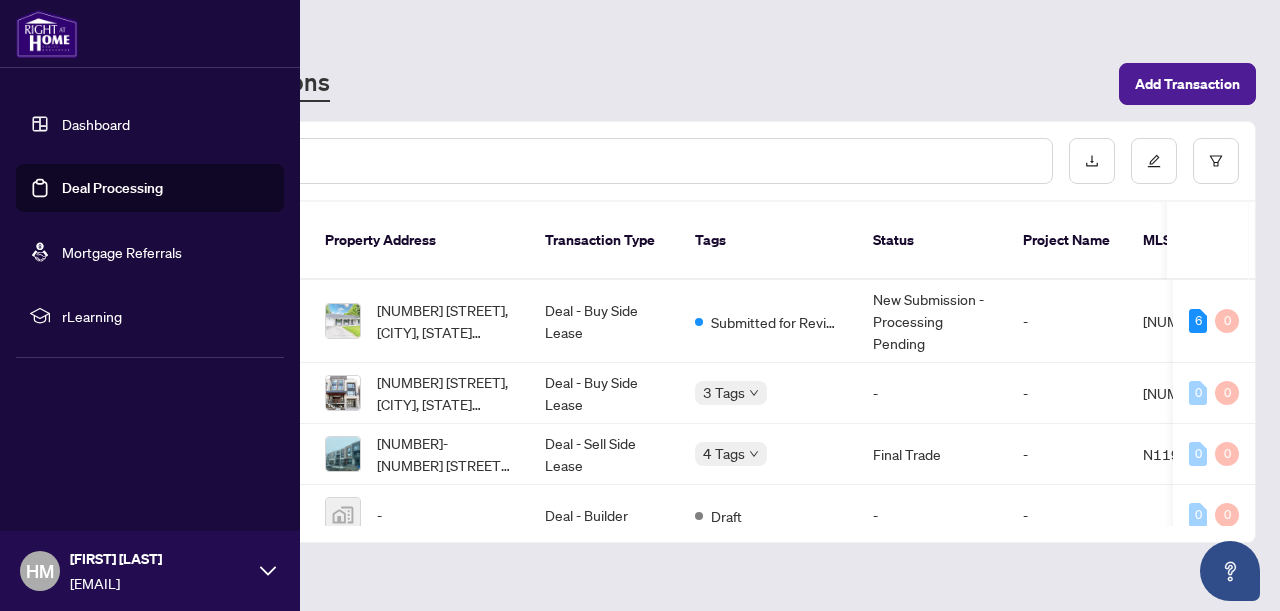 click on "Mortgage Referrals" at bounding box center [122, 252] 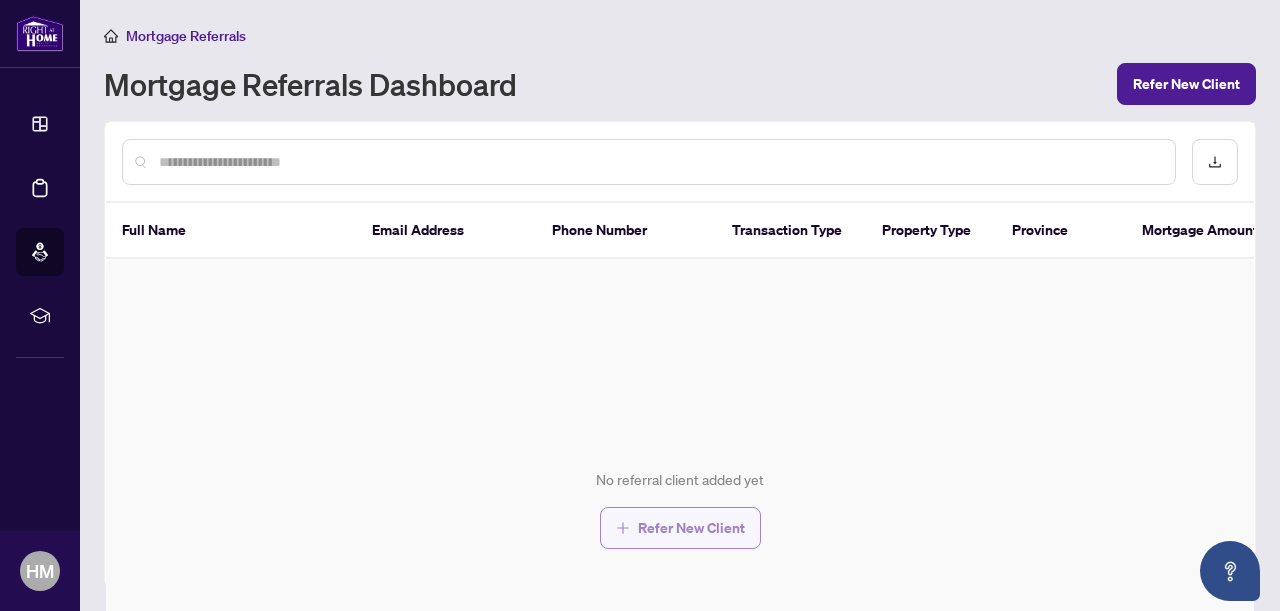 click on "Refer New Client" at bounding box center [691, 528] 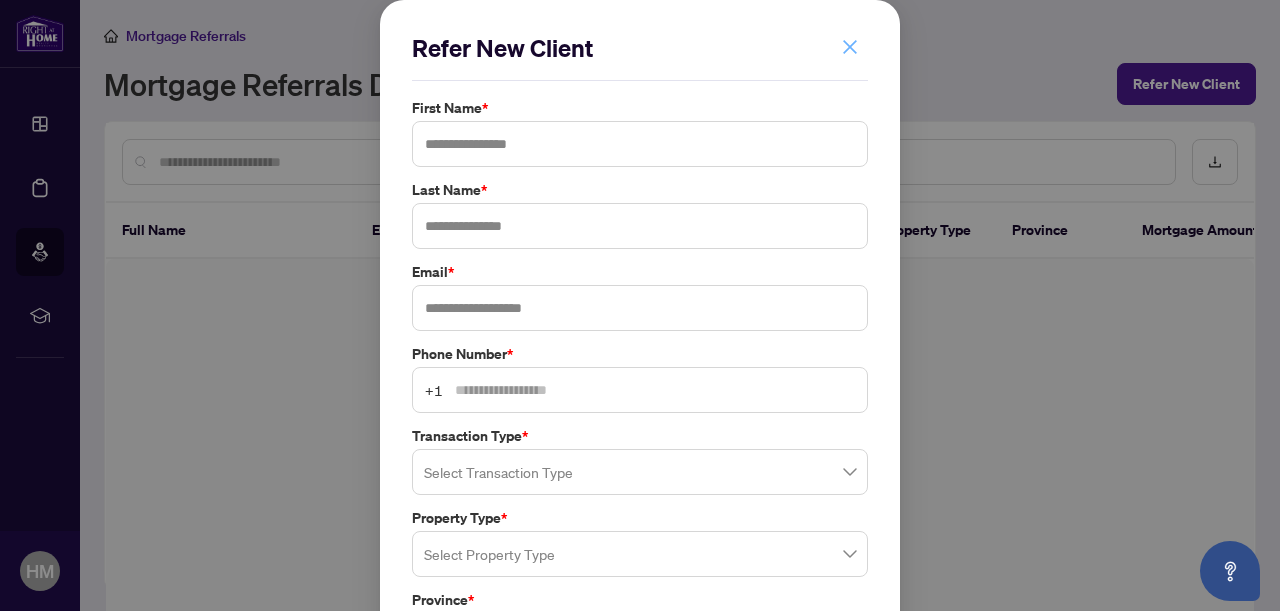 click 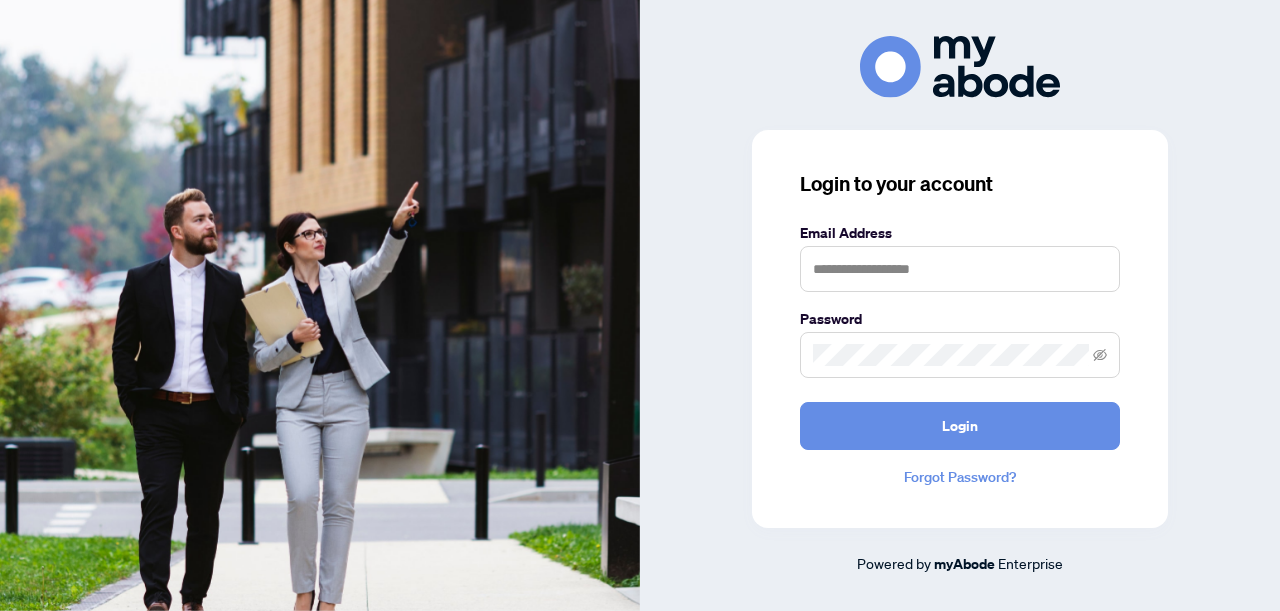 scroll, scrollTop: 0, scrollLeft: 0, axis: both 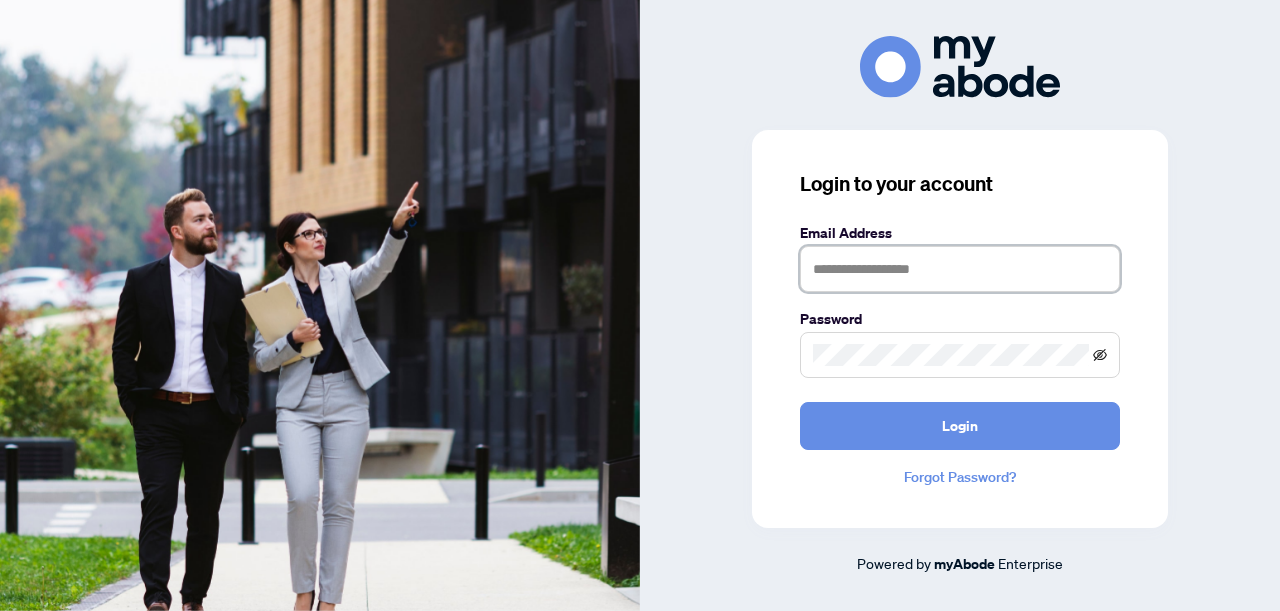 type on "**********" 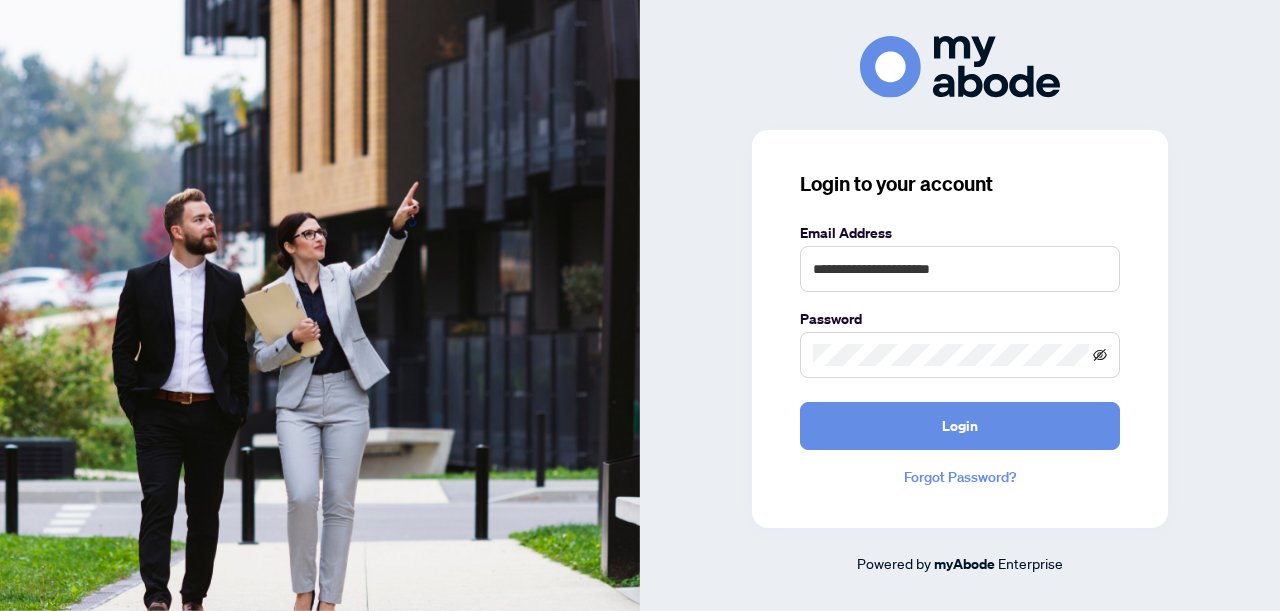 click 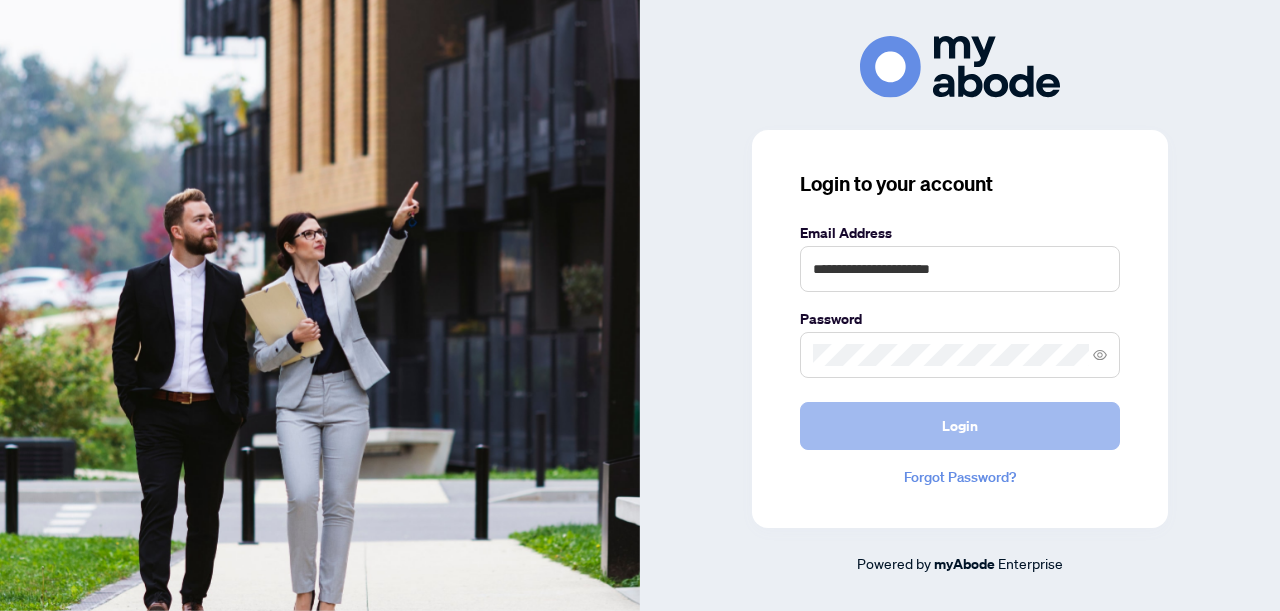 click on "Login" at bounding box center (960, 426) 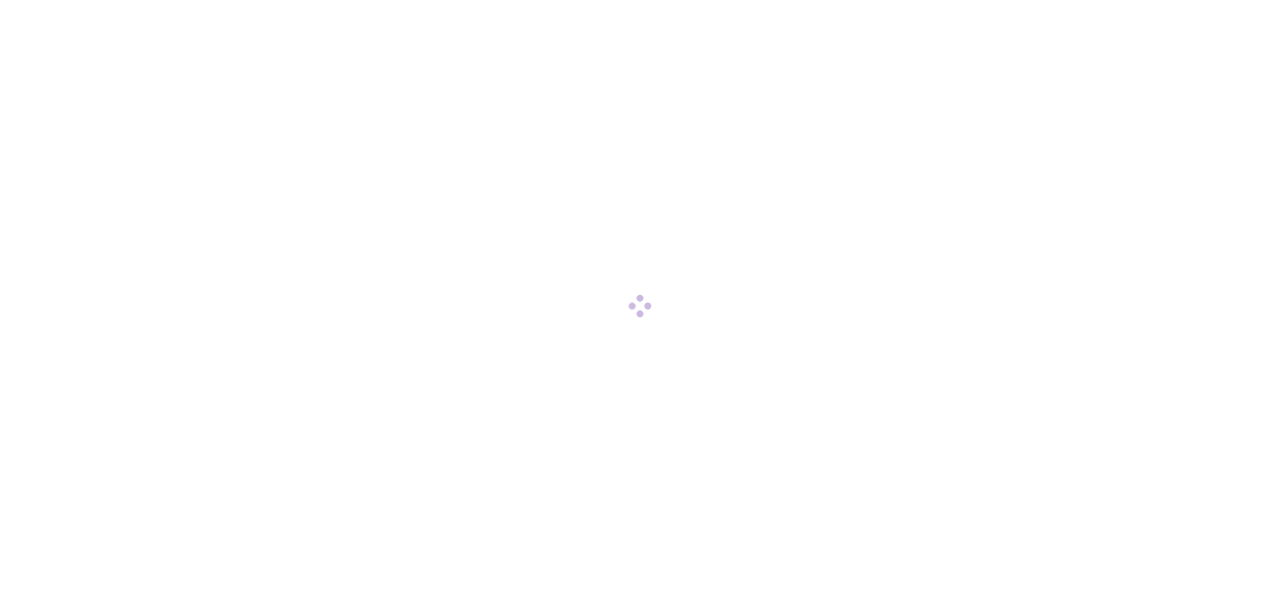 scroll, scrollTop: 0, scrollLeft: 0, axis: both 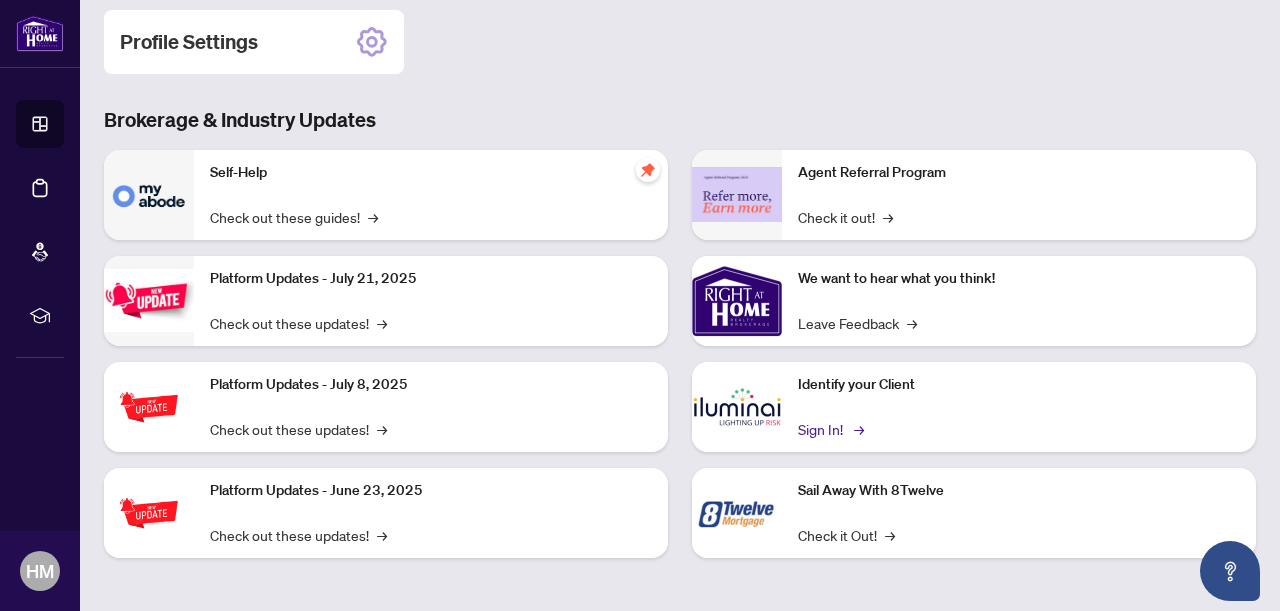 click on "→" at bounding box center [859, 429] 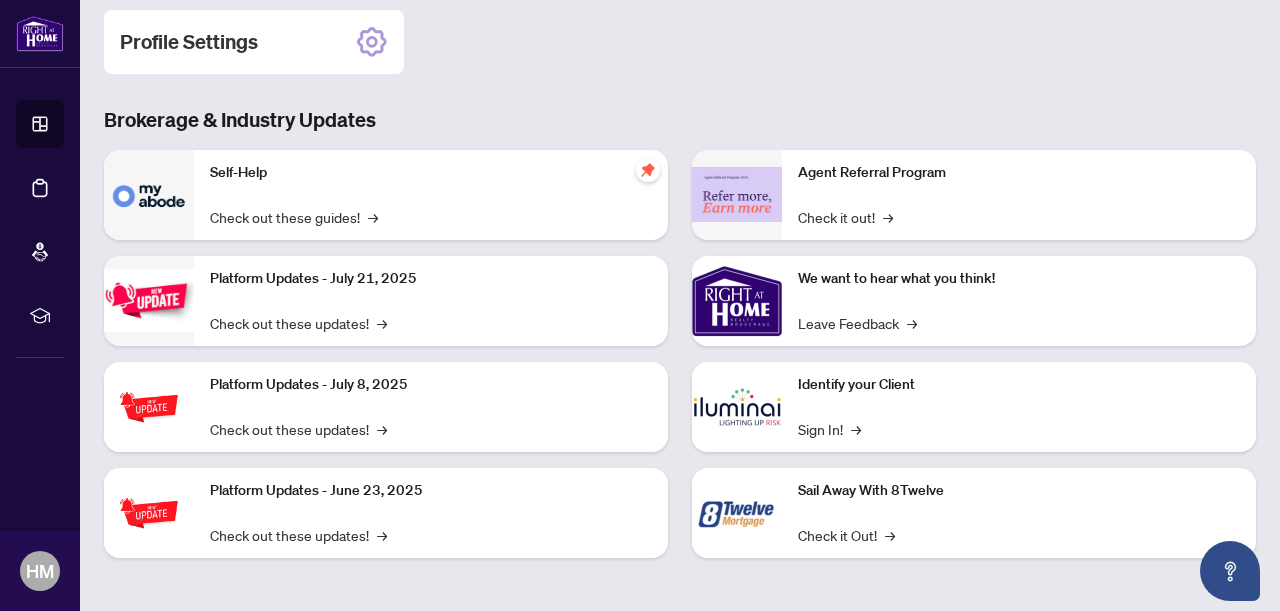 click on "Sail Away With 8Twelve  Check it Out! →" at bounding box center (1019, 513) 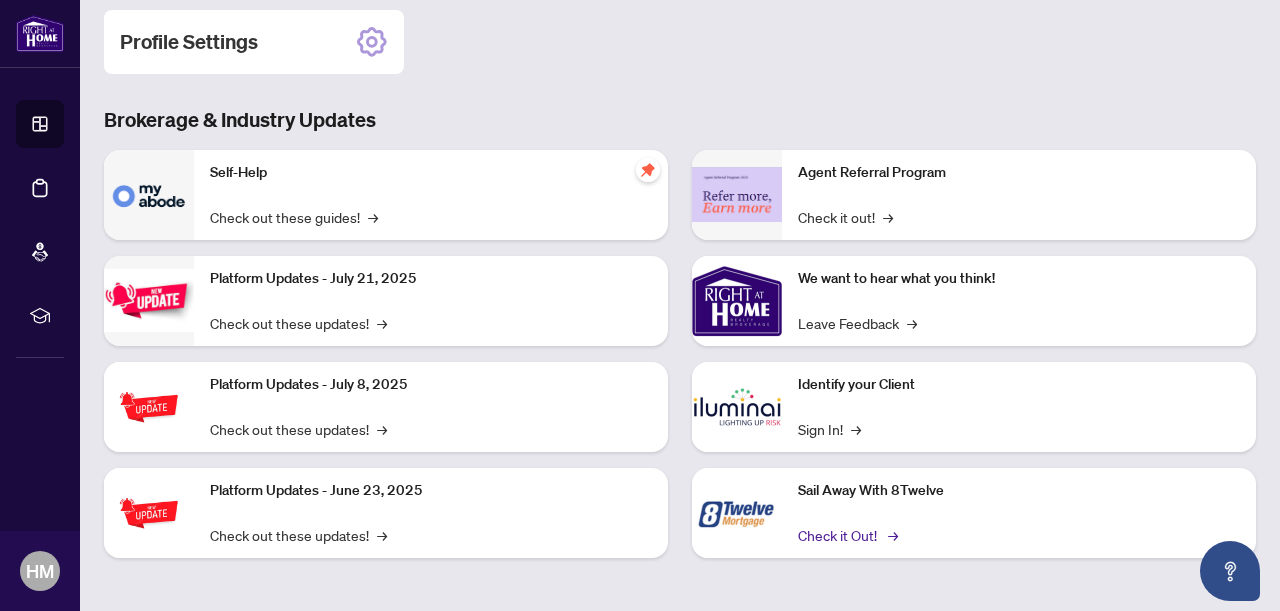 click on "Check it Out! →" at bounding box center (846, 535) 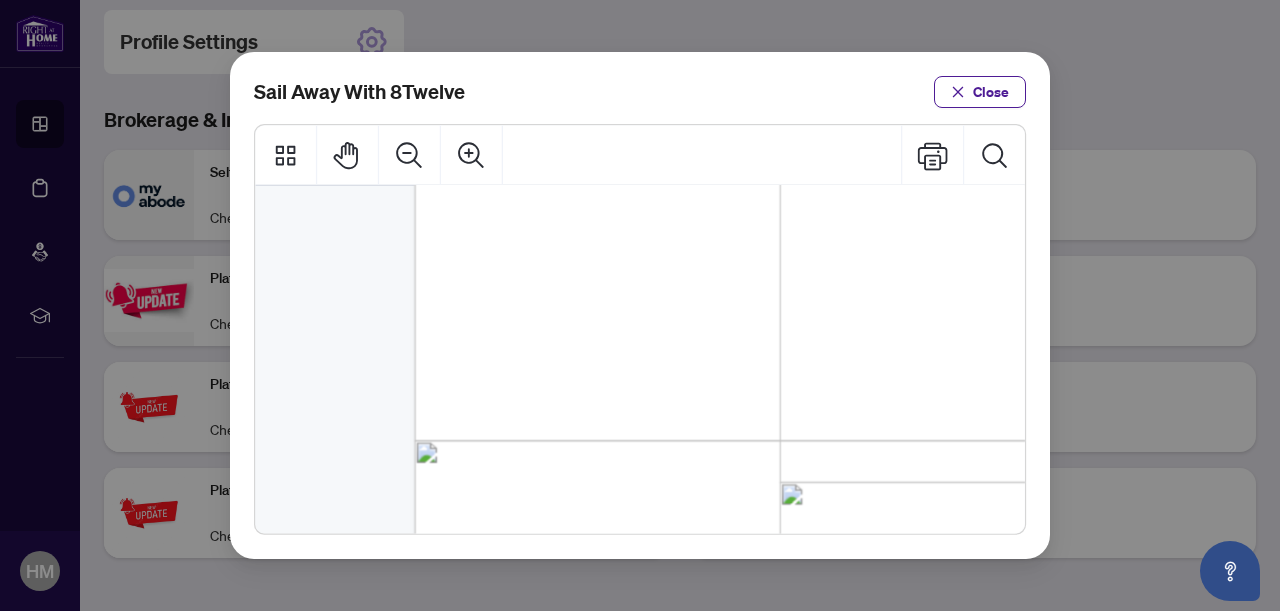 scroll, scrollTop: 349, scrollLeft: 0, axis: vertical 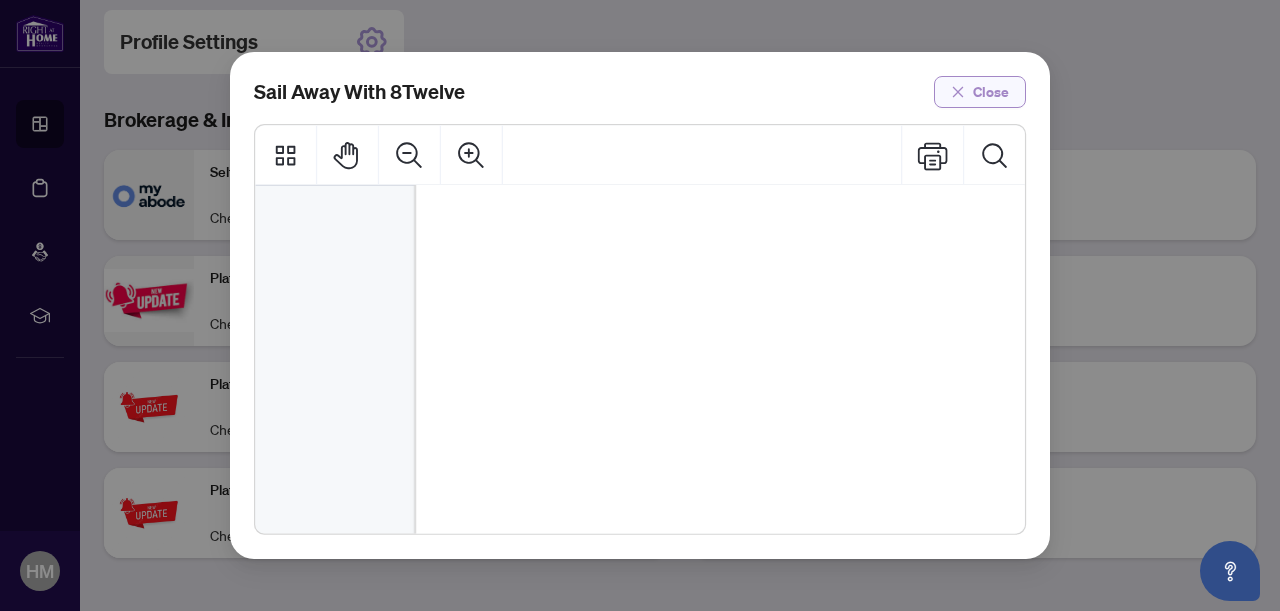 click on "Close" at bounding box center (991, 92) 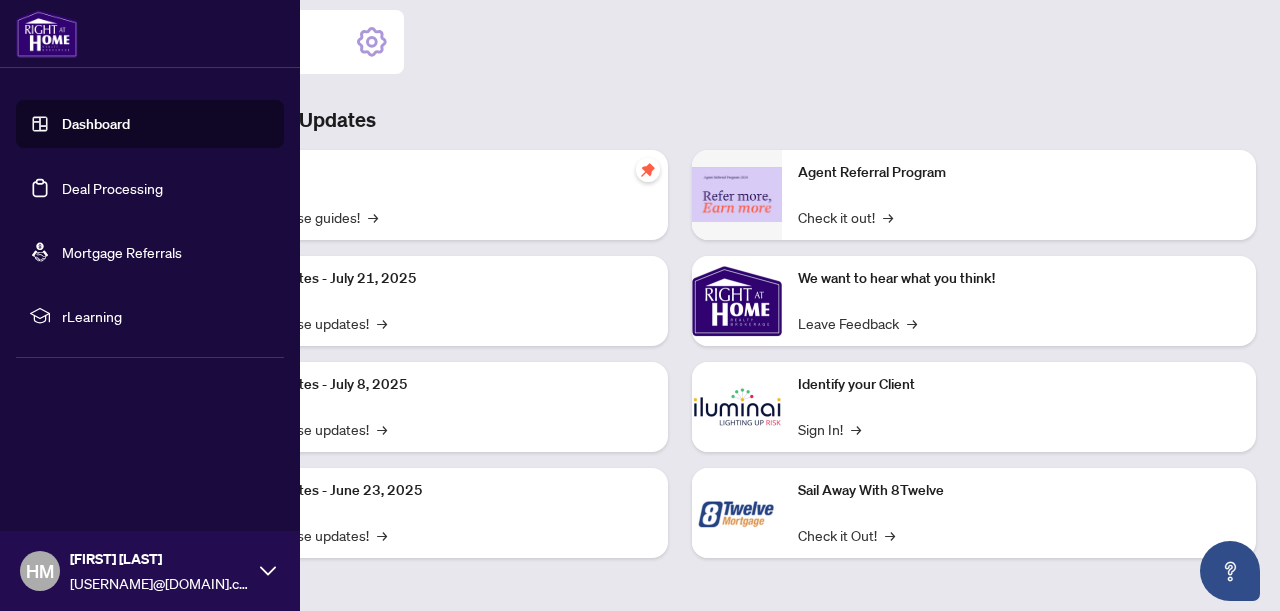 click on "Mortgage Referrals" at bounding box center (122, 252) 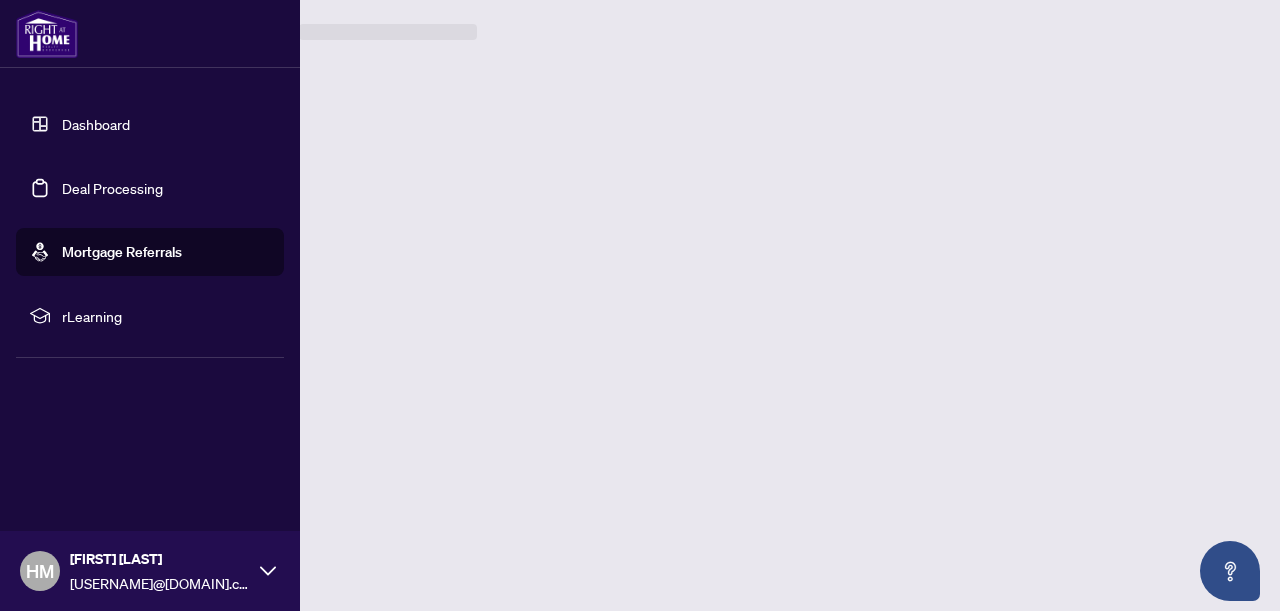 scroll, scrollTop: 0, scrollLeft: 0, axis: both 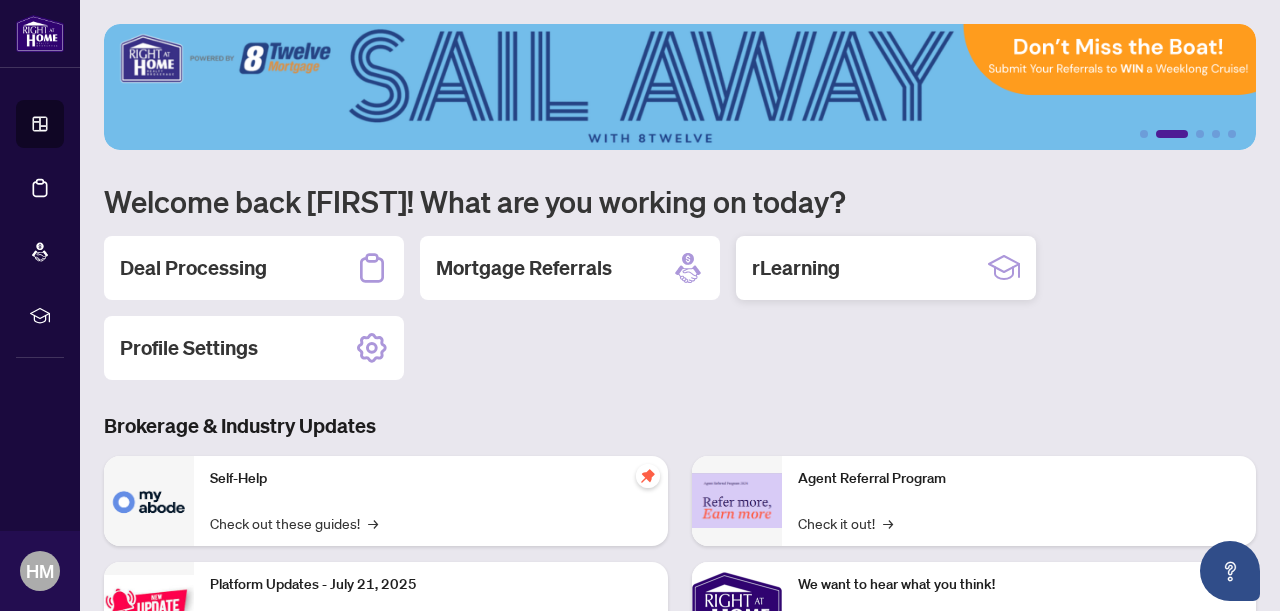 click on "rLearning" at bounding box center [796, 268] 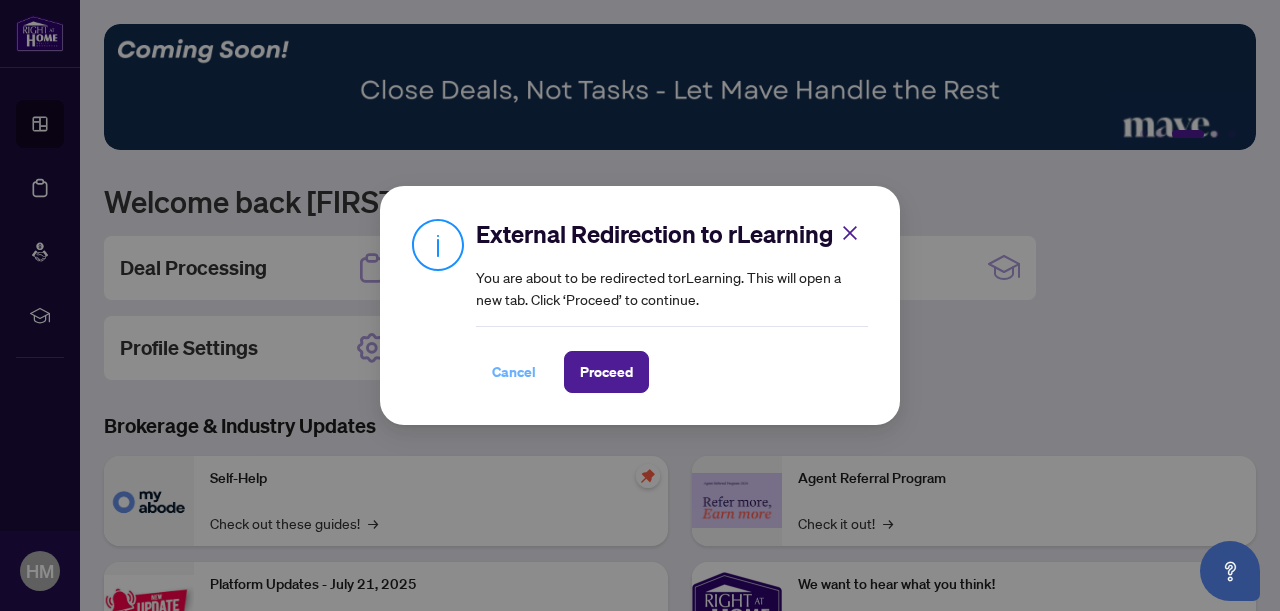 click on "Cancel" at bounding box center [514, 372] 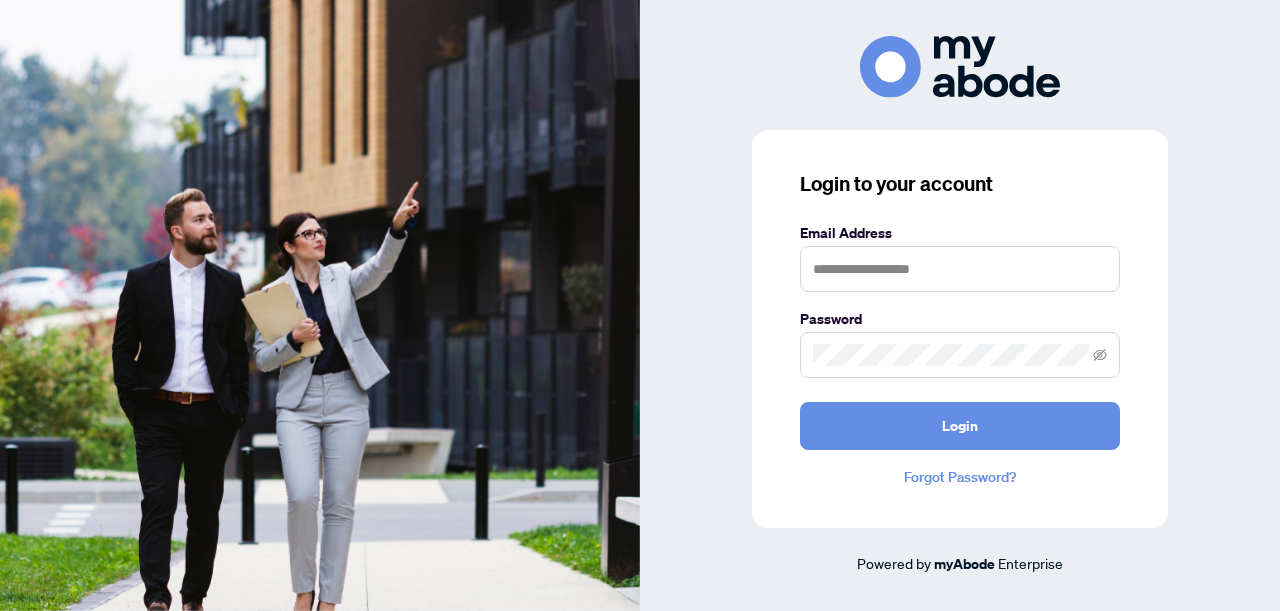 scroll, scrollTop: 0, scrollLeft: 0, axis: both 